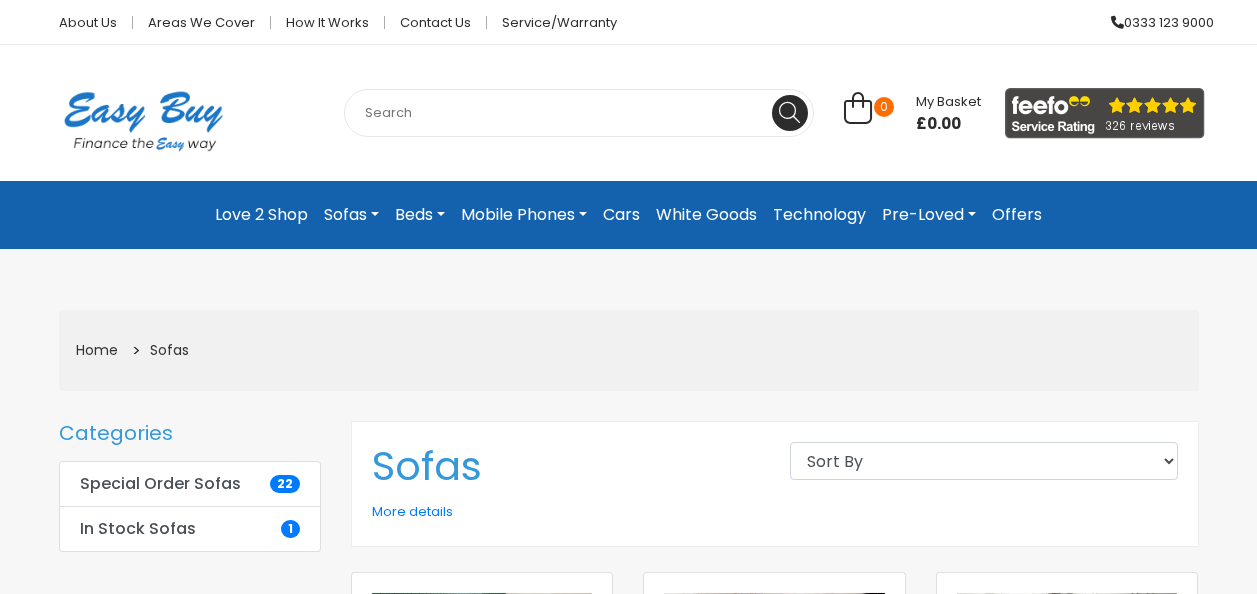scroll, scrollTop: 0, scrollLeft: 0, axis: both 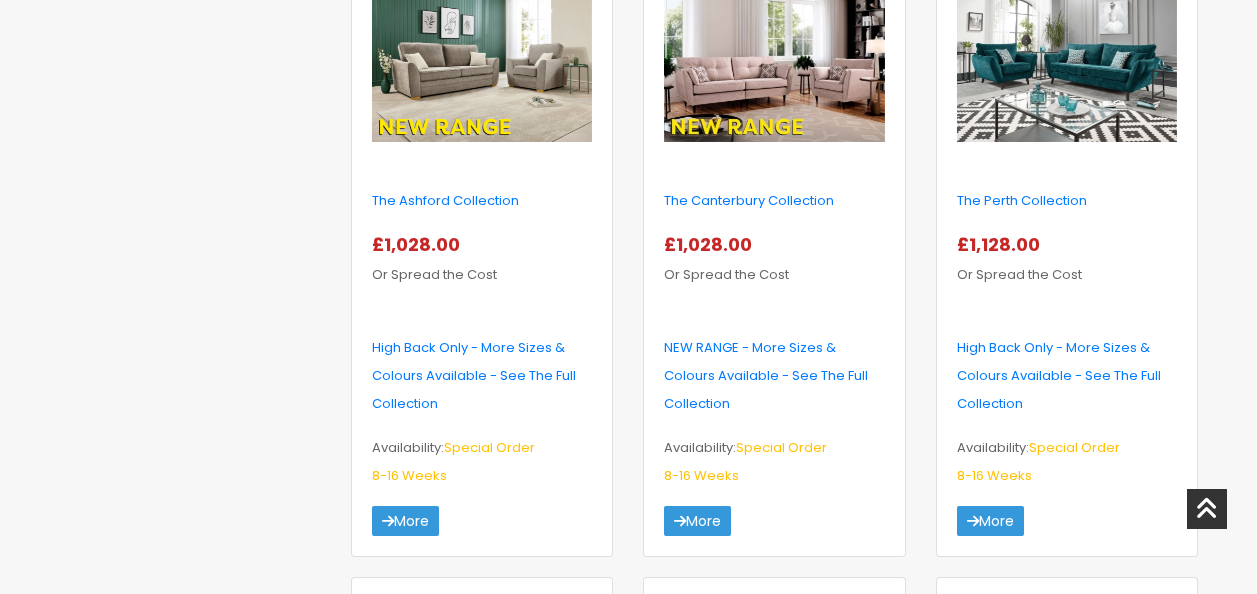 click at bounding box center [774, 65] 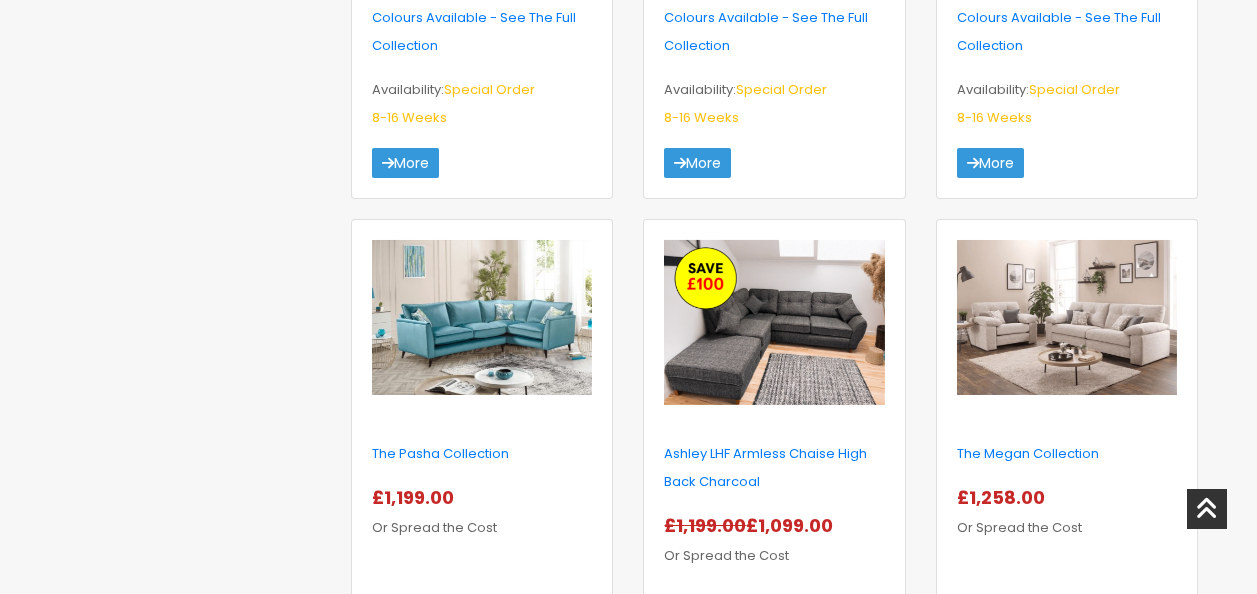 scroll, scrollTop: 972, scrollLeft: 0, axis: vertical 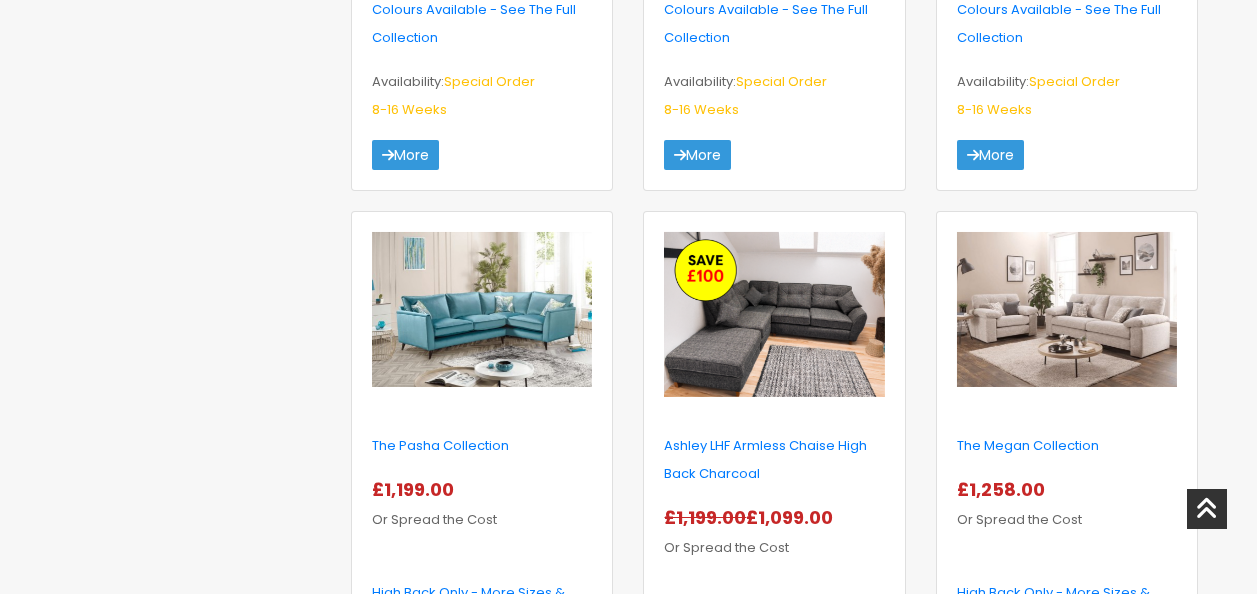 click at bounding box center (482, 310) 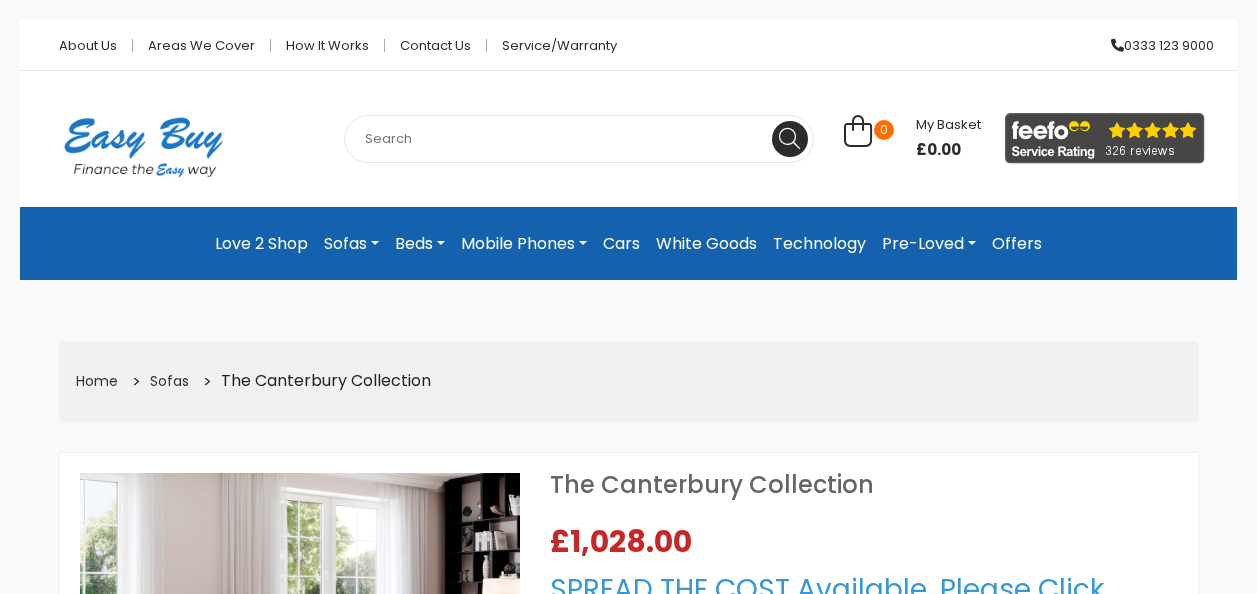 scroll, scrollTop: 0, scrollLeft: 0, axis: both 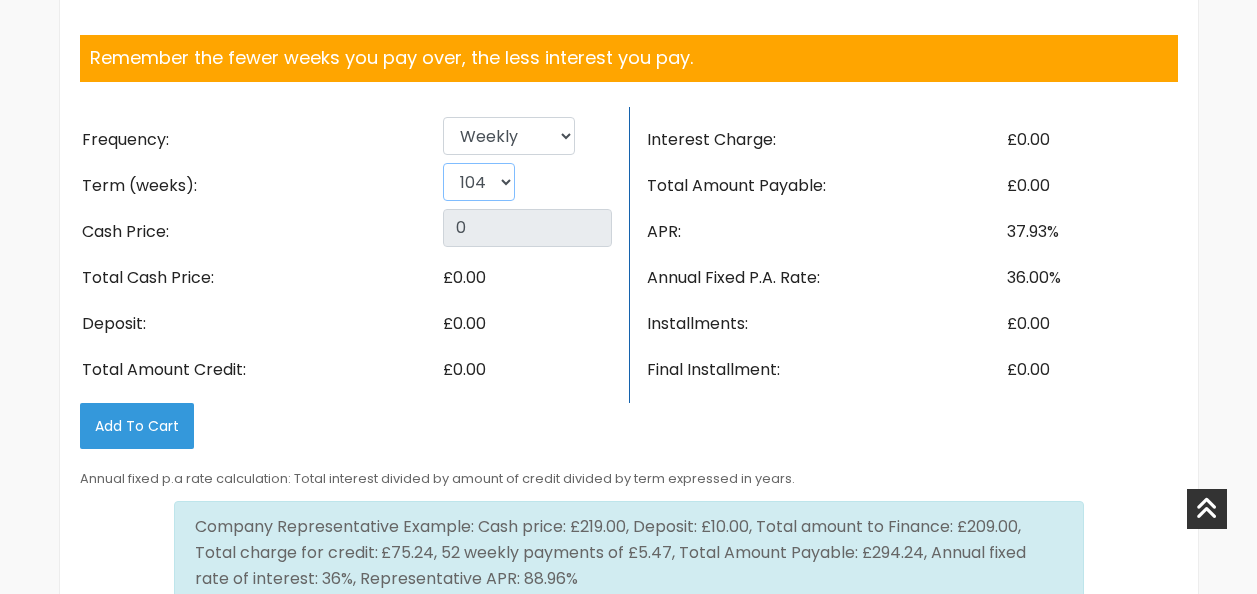 click on "26 52 78 104" at bounding box center [509, 136] 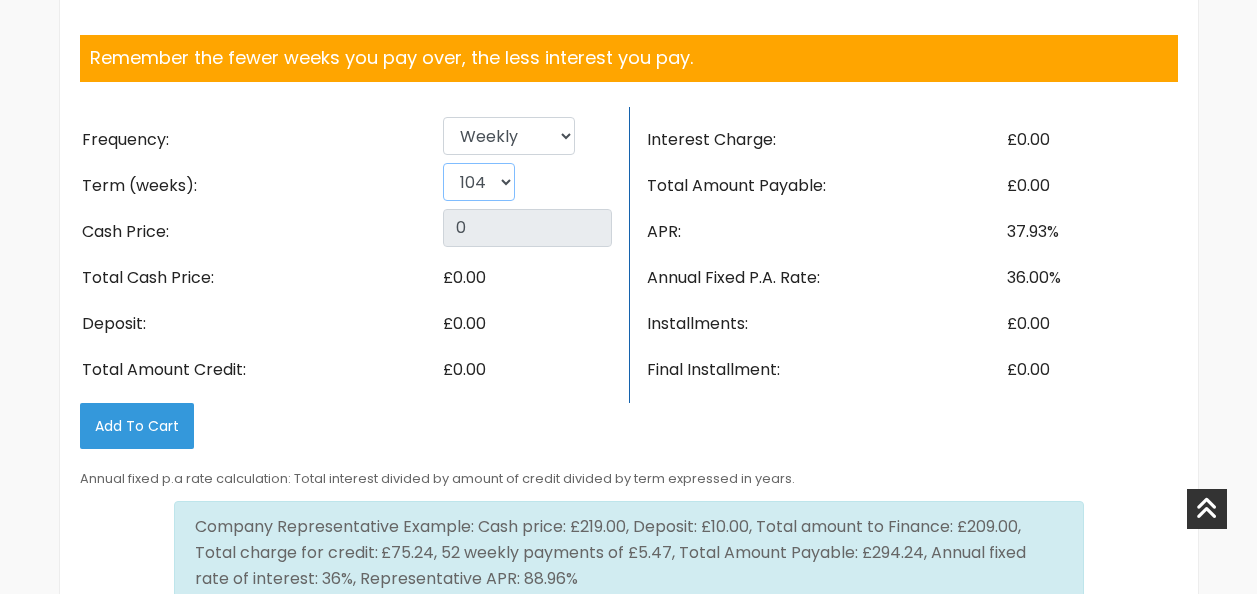 click on "26 52 78 104" at bounding box center (509, 136) 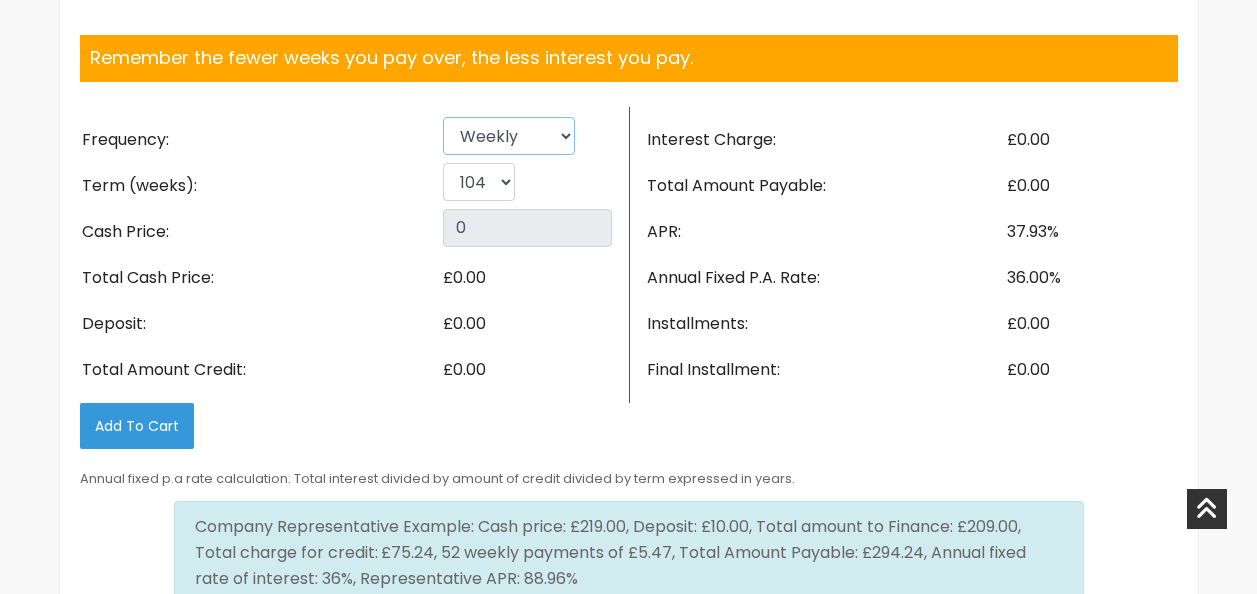 click on "Weekly Fortnightly 4 weekly Monthly" at bounding box center [509, 136] 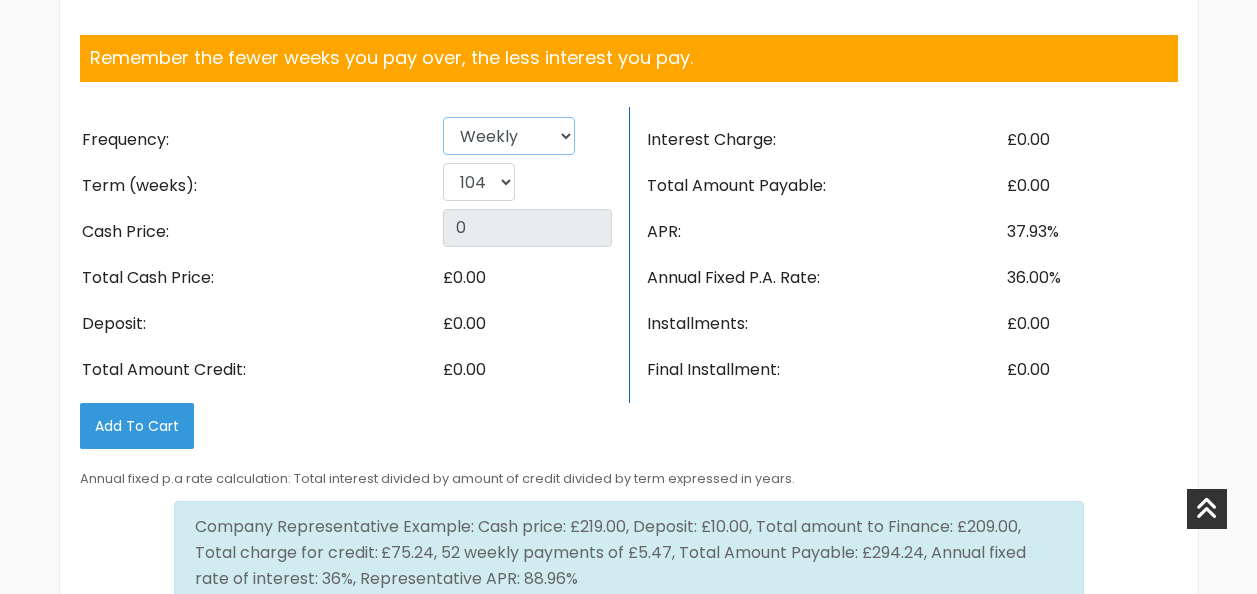select on "Monthly" 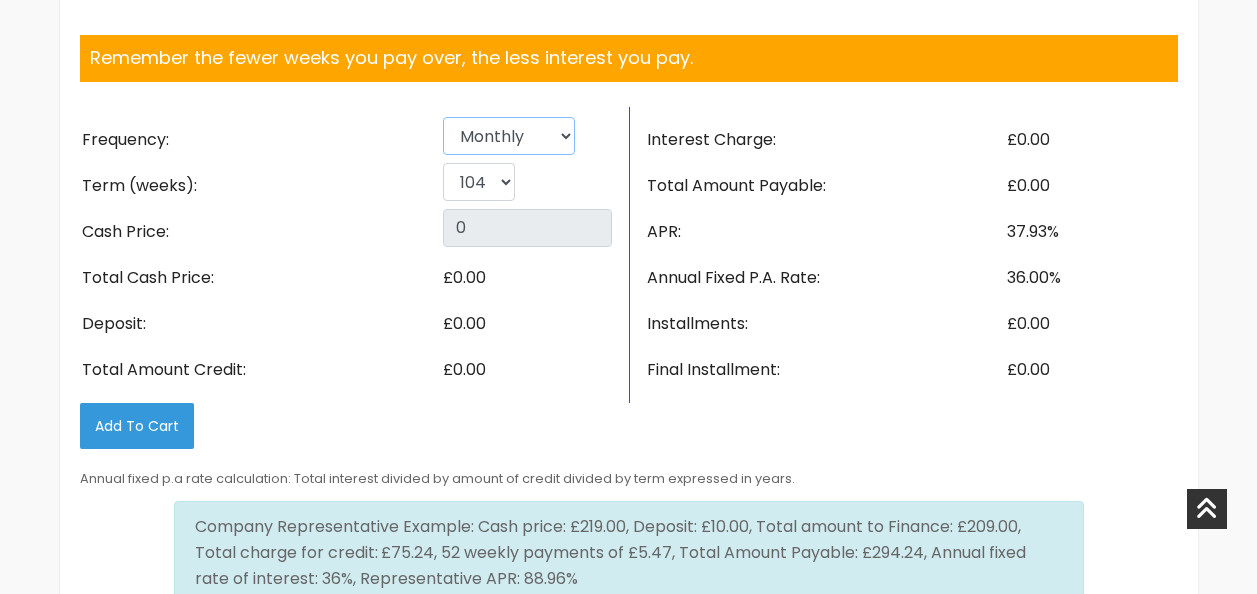 click on "Weekly Fortnightly 4 weekly Monthly" at bounding box center (509, 136) 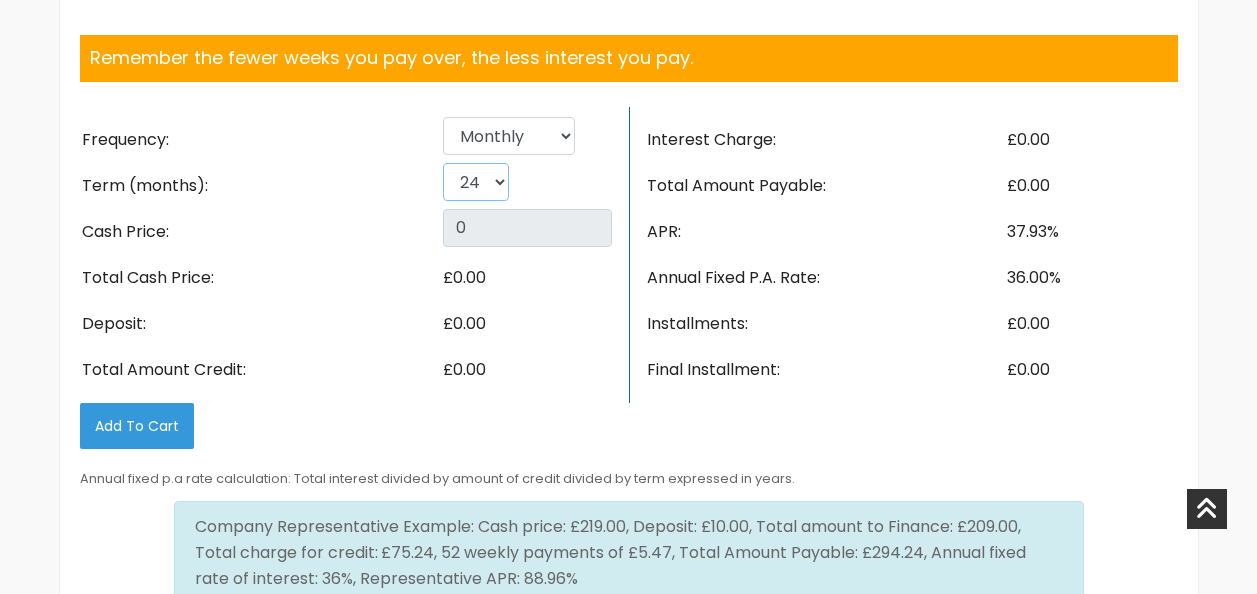 click on "6 12 18 24" at bounding box center (509, 136) 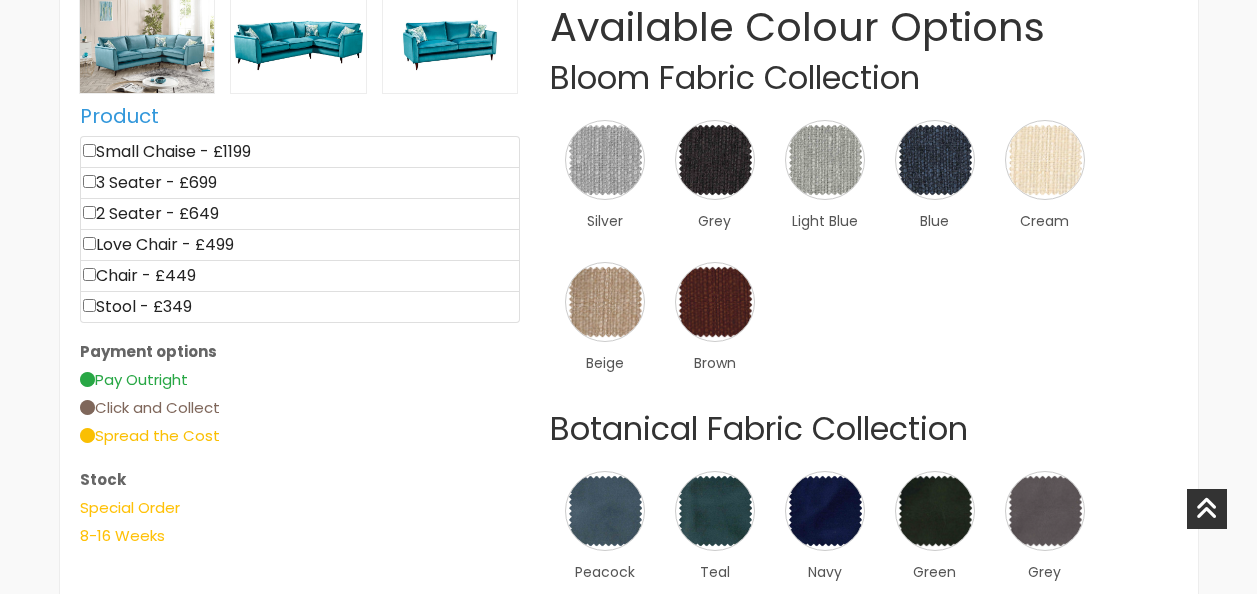 scroll, scrollTop: 734, scrollLeft: 0, axis: vertical 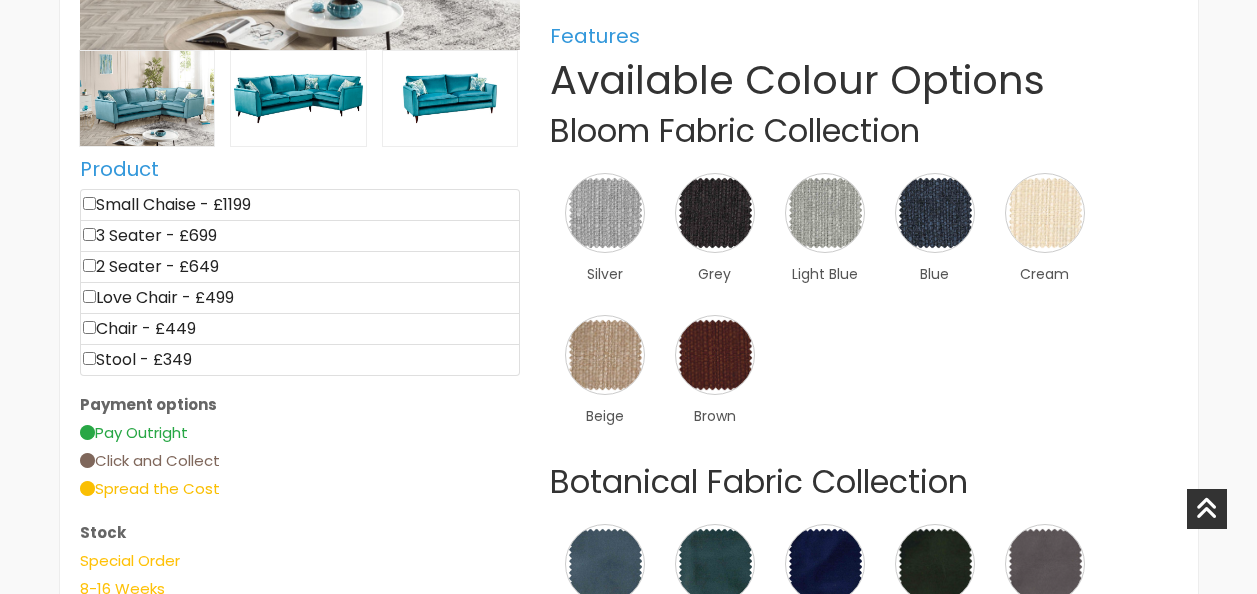 click at bounding box center [89, 203] 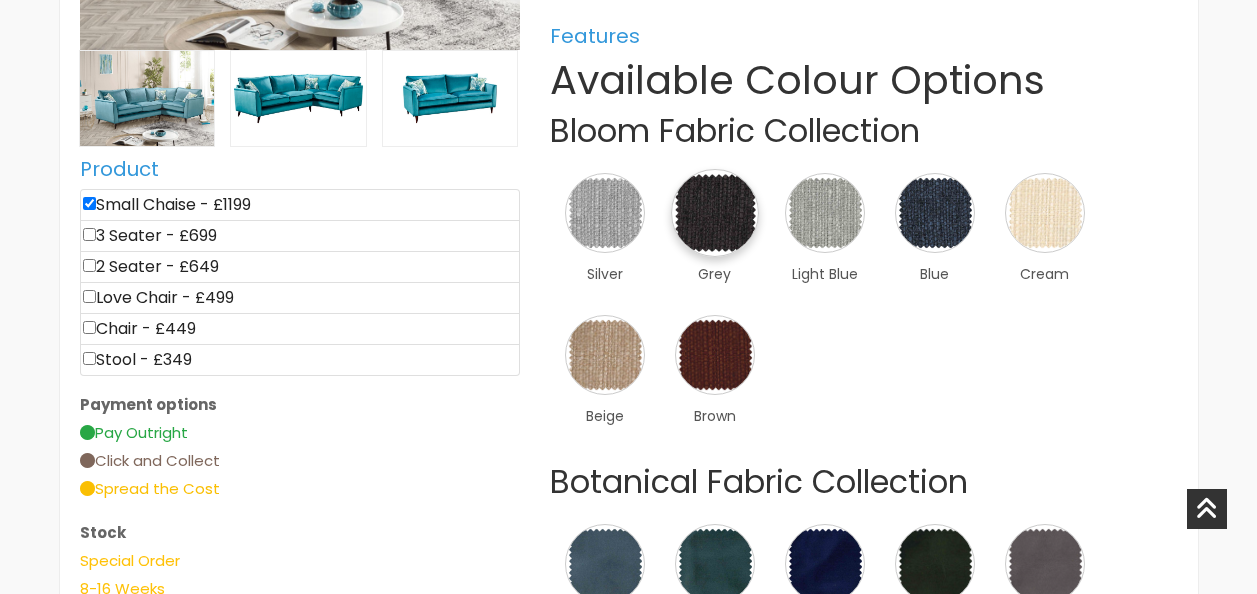 click at bounding box center [715, 213] 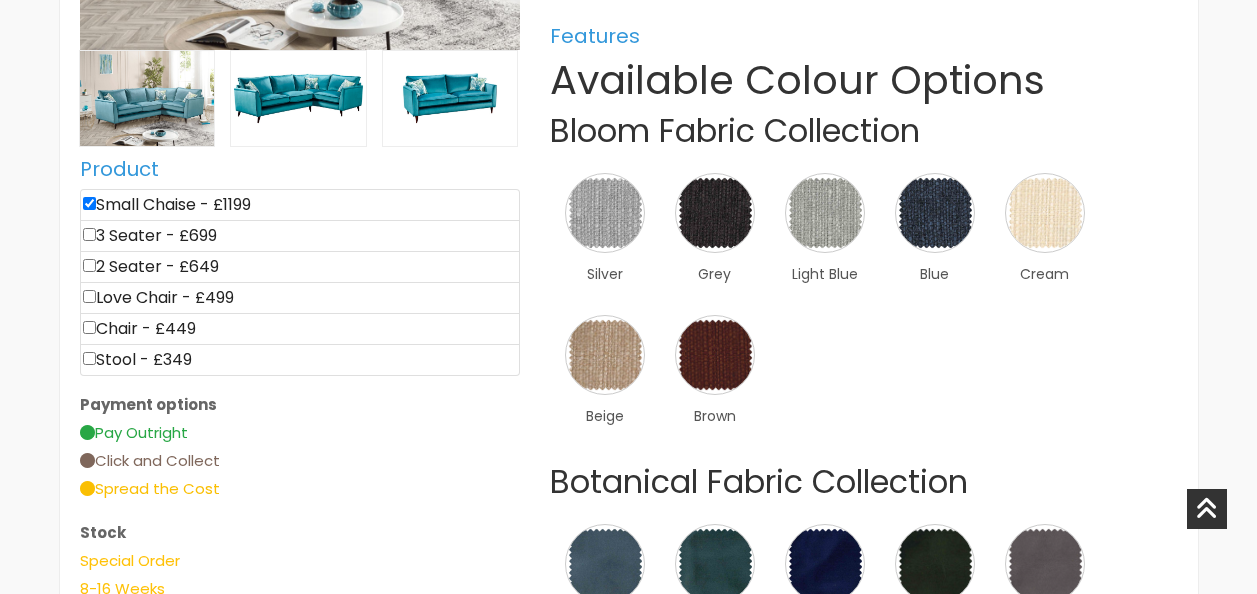 click on "×" at bounding box center [0, 0] 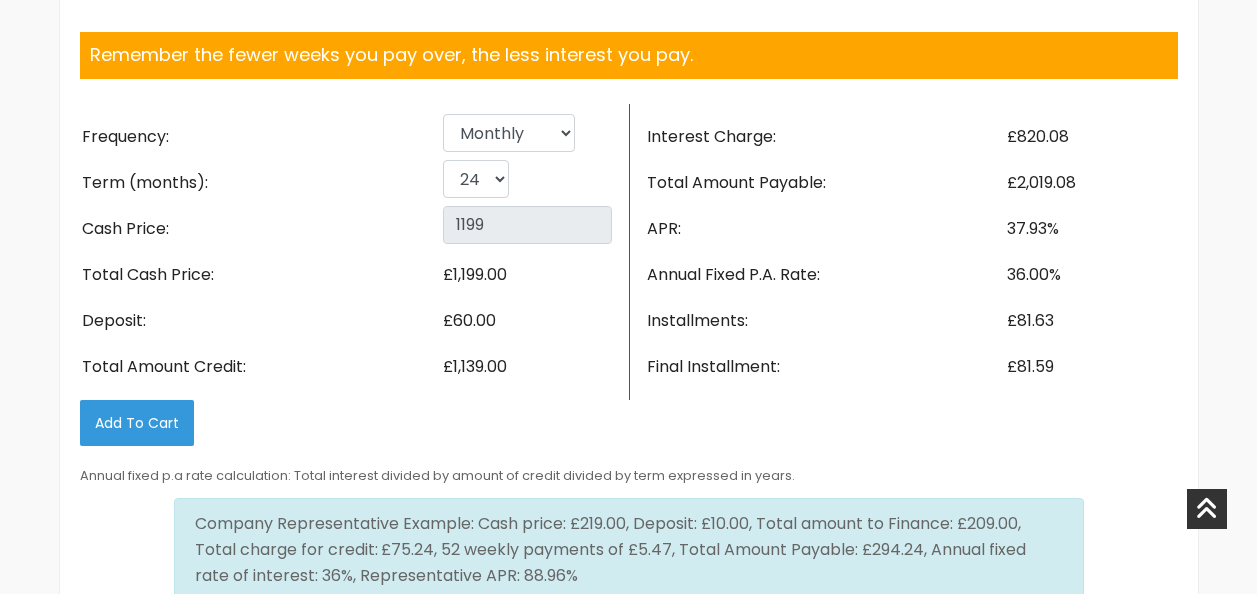 scroll, scrollTop: 3465, scrollLeft: 0, axis: vertical 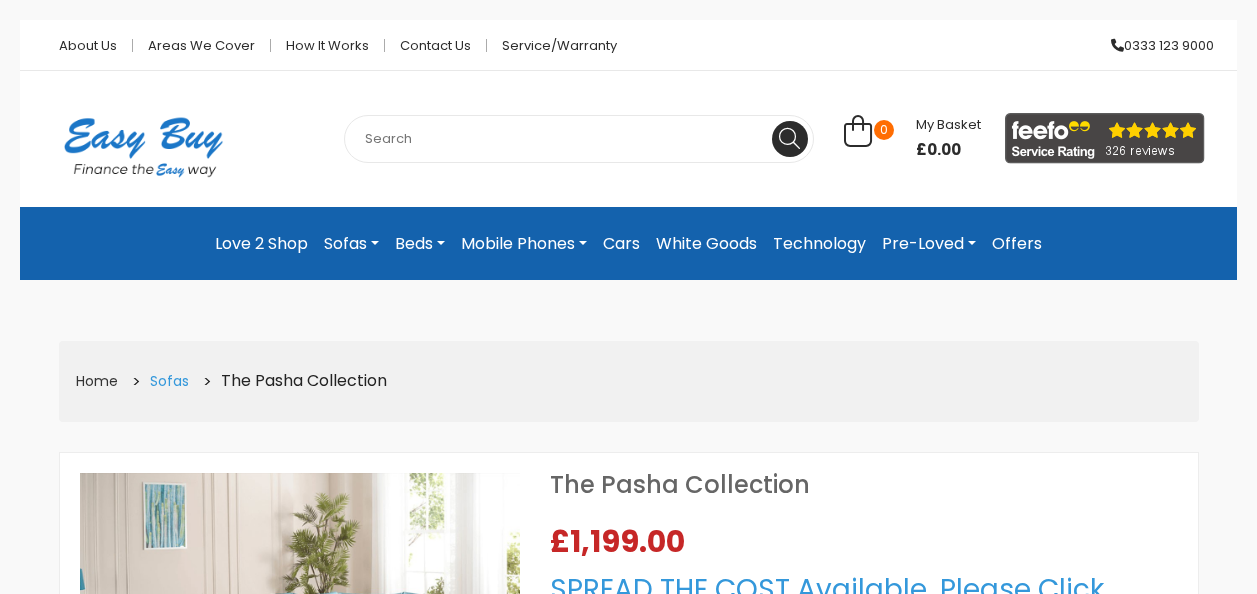 click on "Sofas" at bounding box center [169, 381] 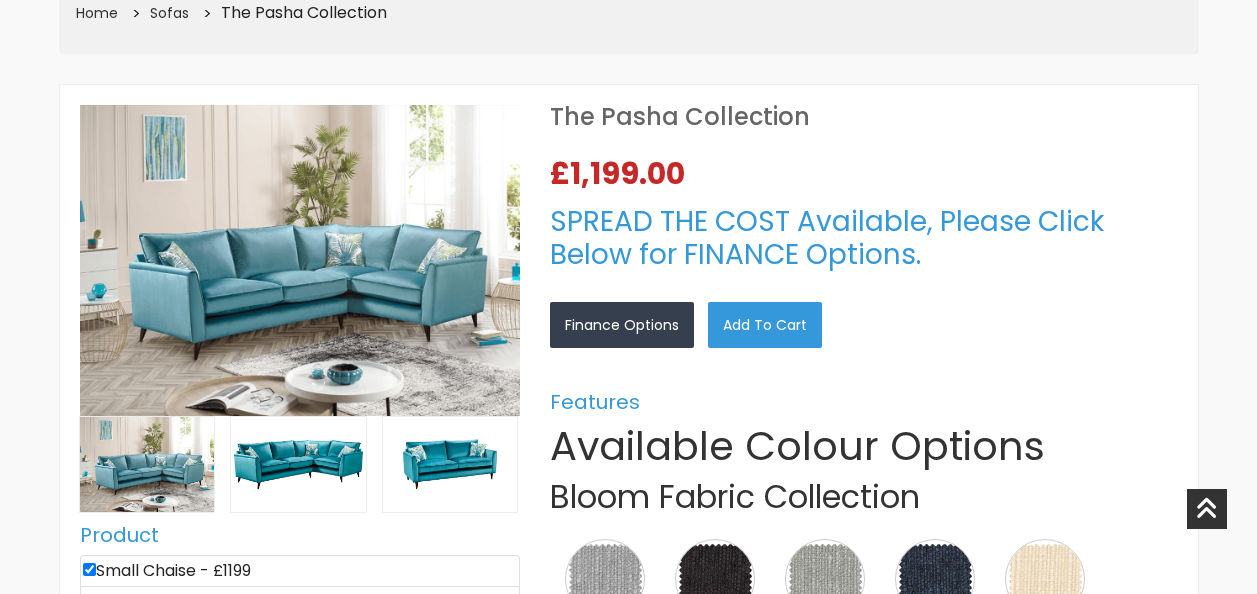 scroll, scrollTop: 360, scrollLeft: 0, axis: vertical 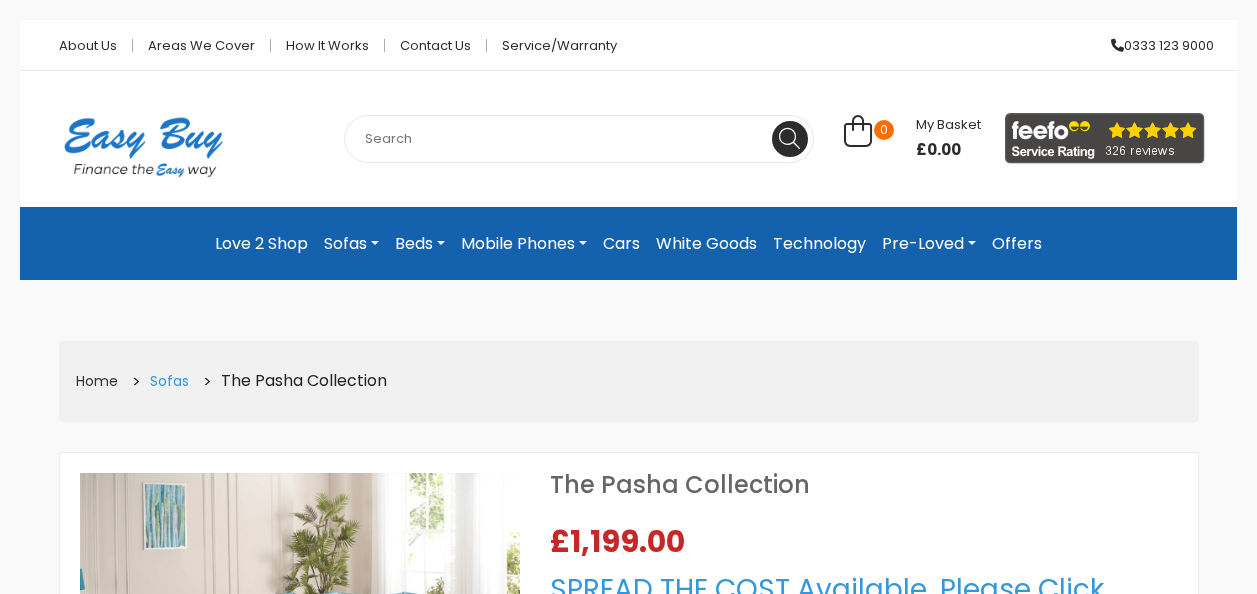 click on "Sofas" at bounding box center (169, 381) 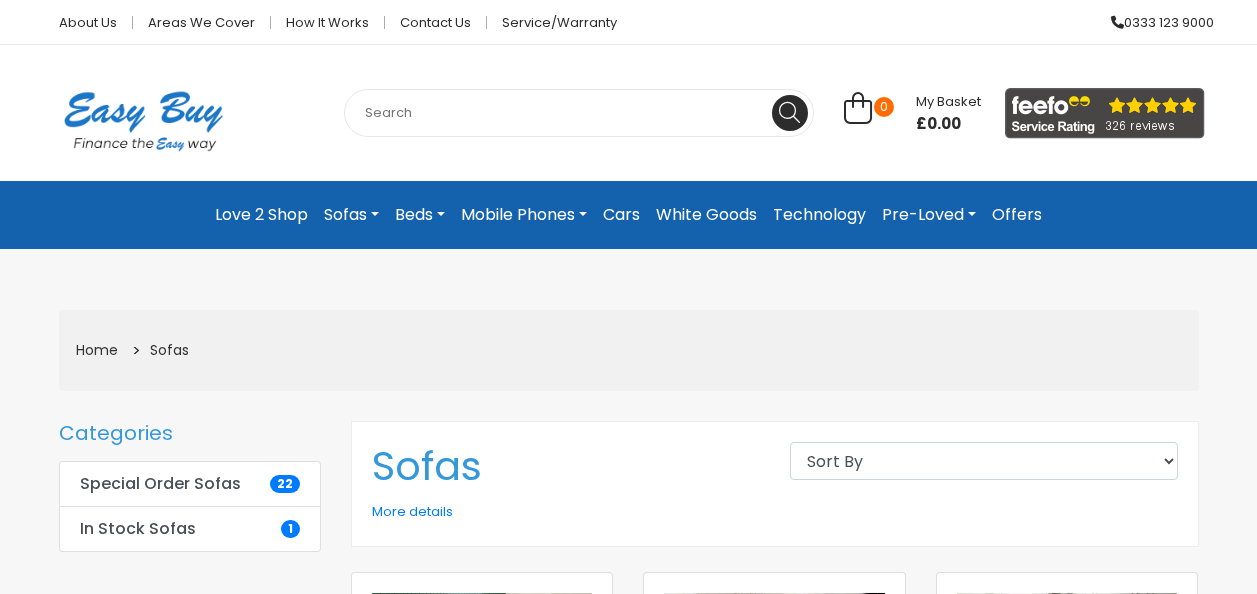 scroll, scrollTop: 0, scrollLeft: 0, axis: both 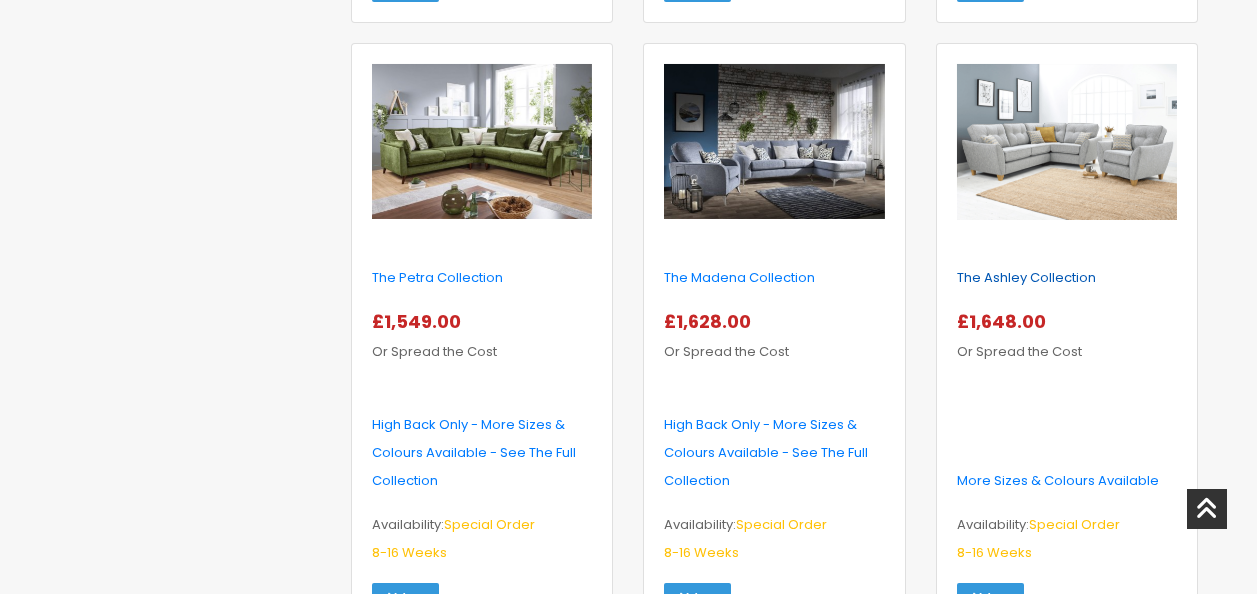 click on "The Ashley Collection" at bounding box center (1026, 277) 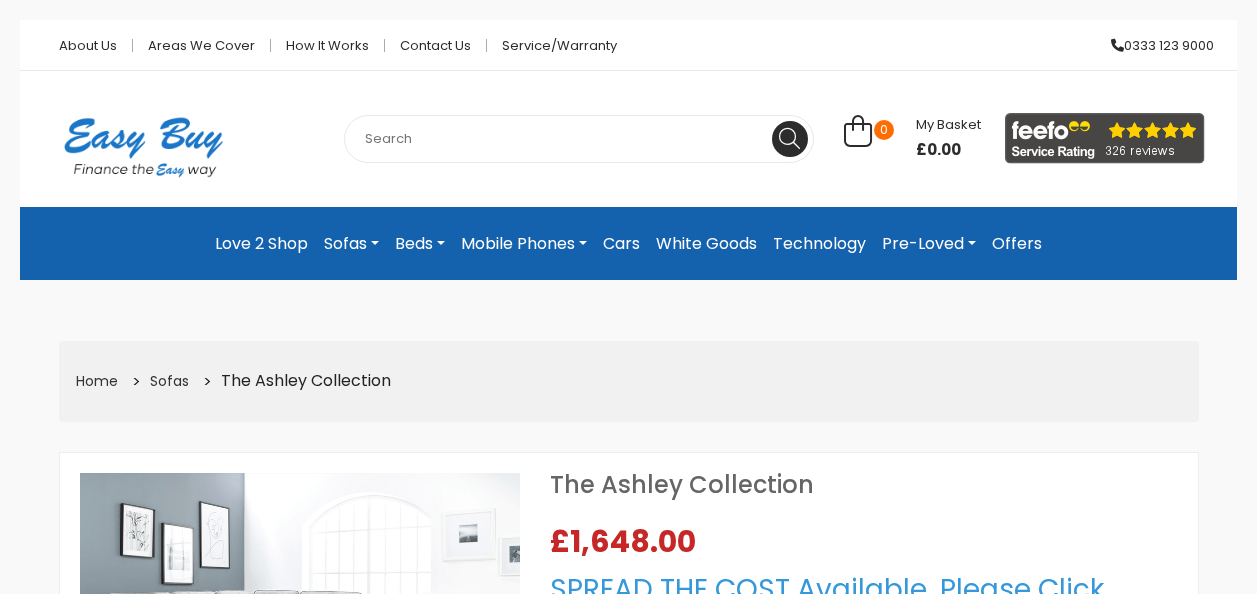 scroll, scrollTop: 0, scrollLeft: 0, axis: both 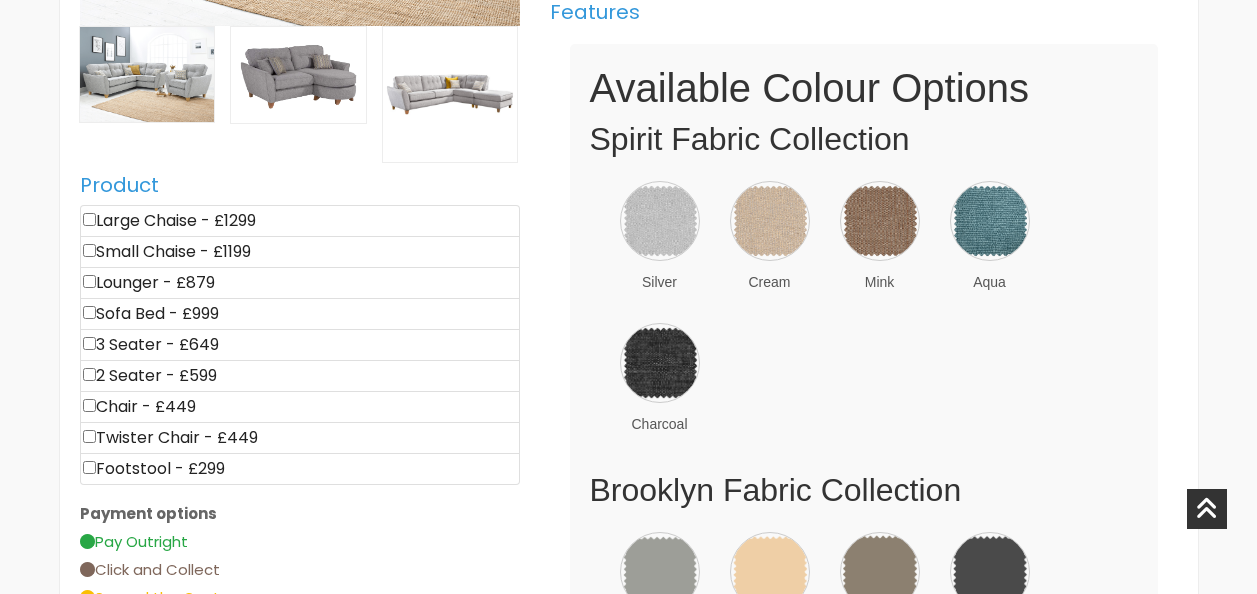 click at bounding box center (89, 219) 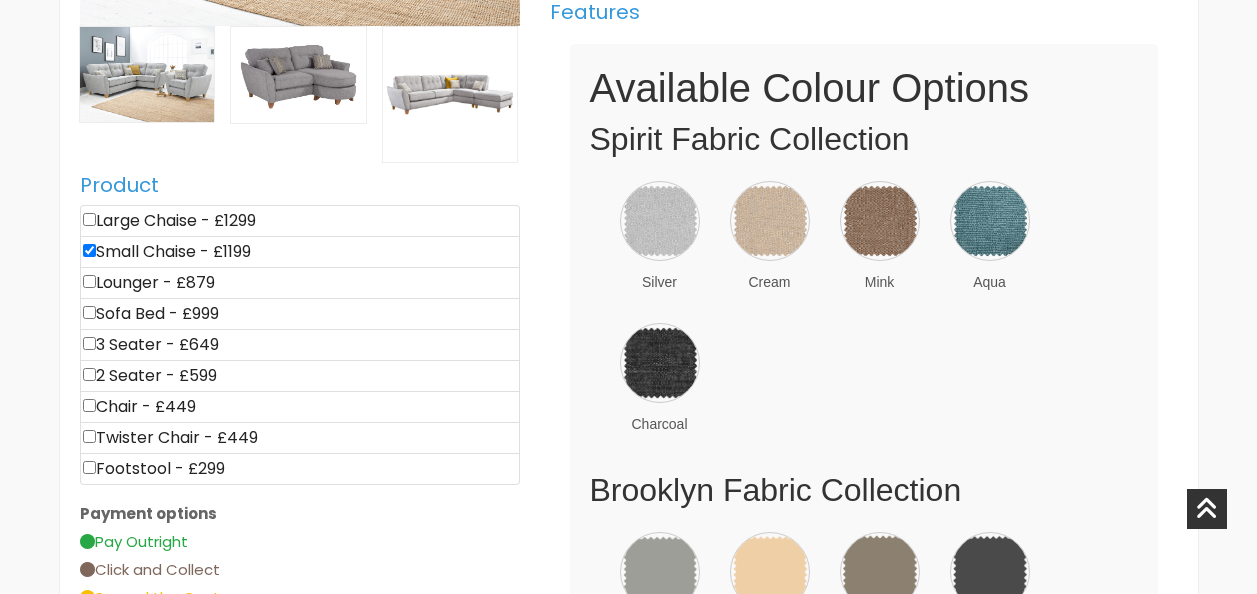 click at bounding box center (89, 219) 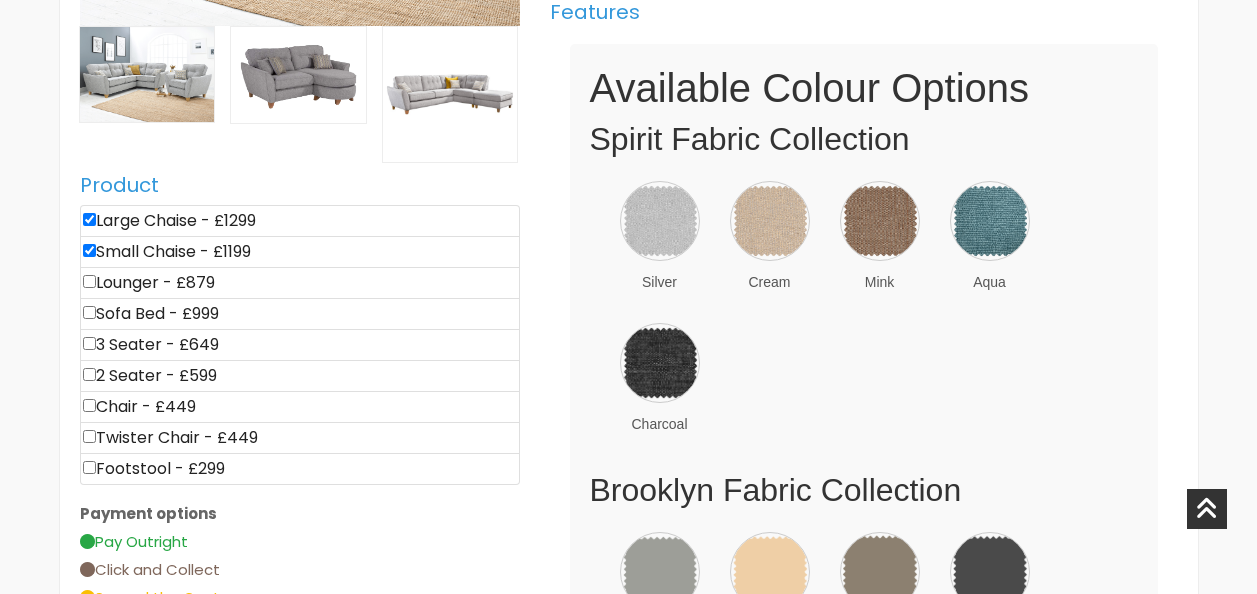 click at bounding box center [89, 219] 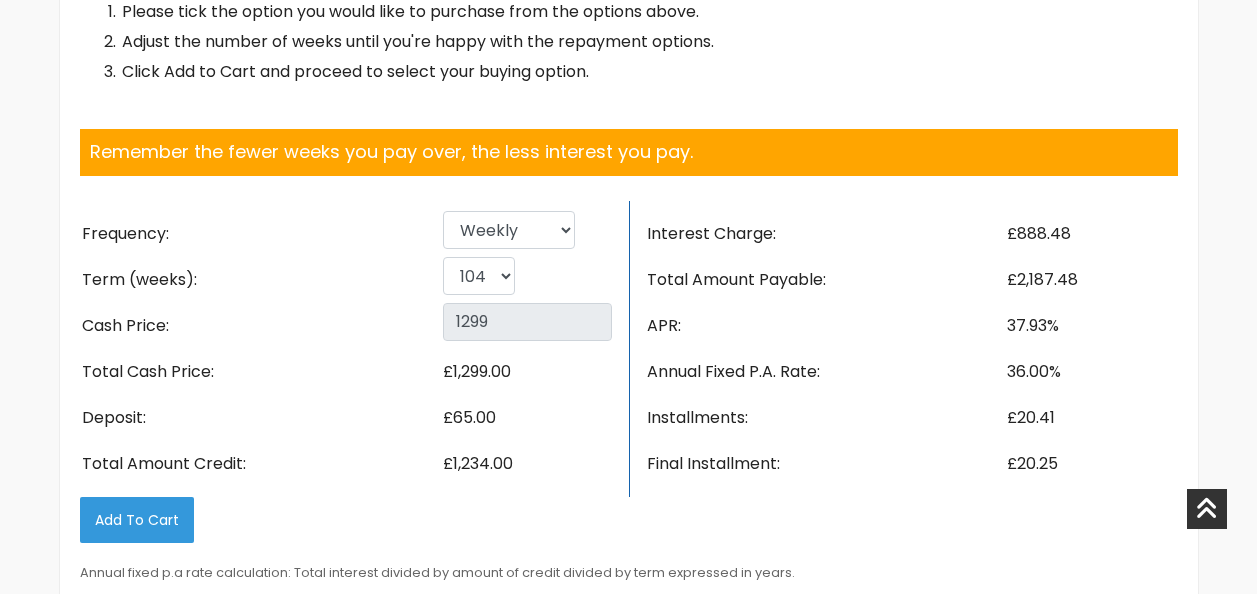 scroll, scrollTop: 3358, scrollLeft: 0, axis: vertical 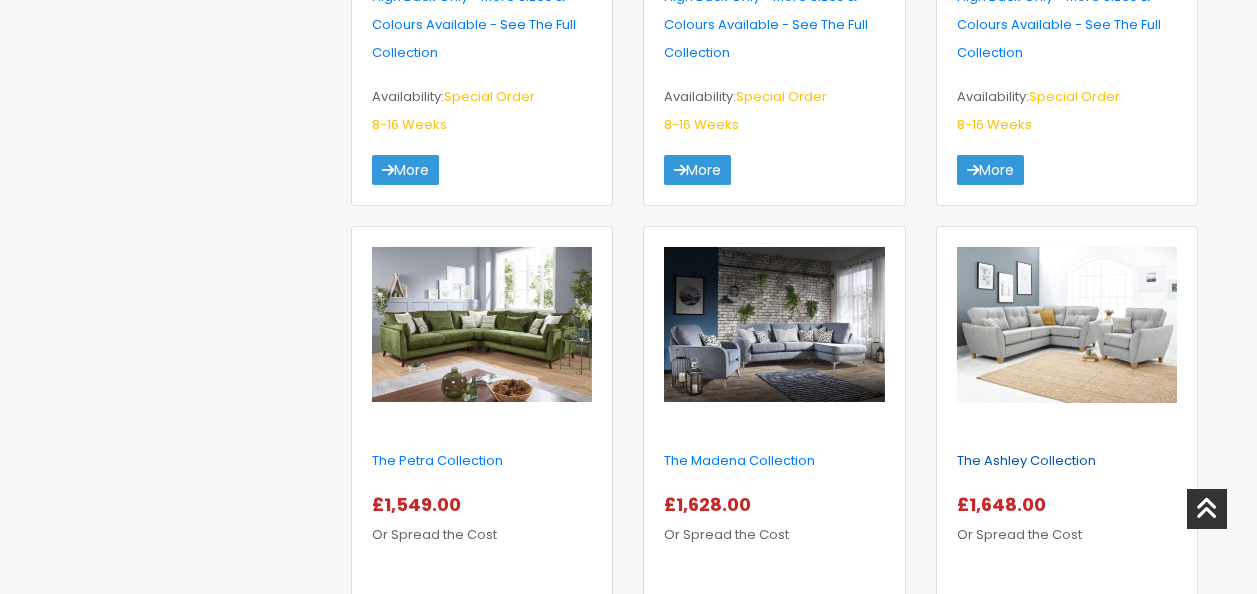 click on "The Ashley Collection" at bounding box center (1026, 460) 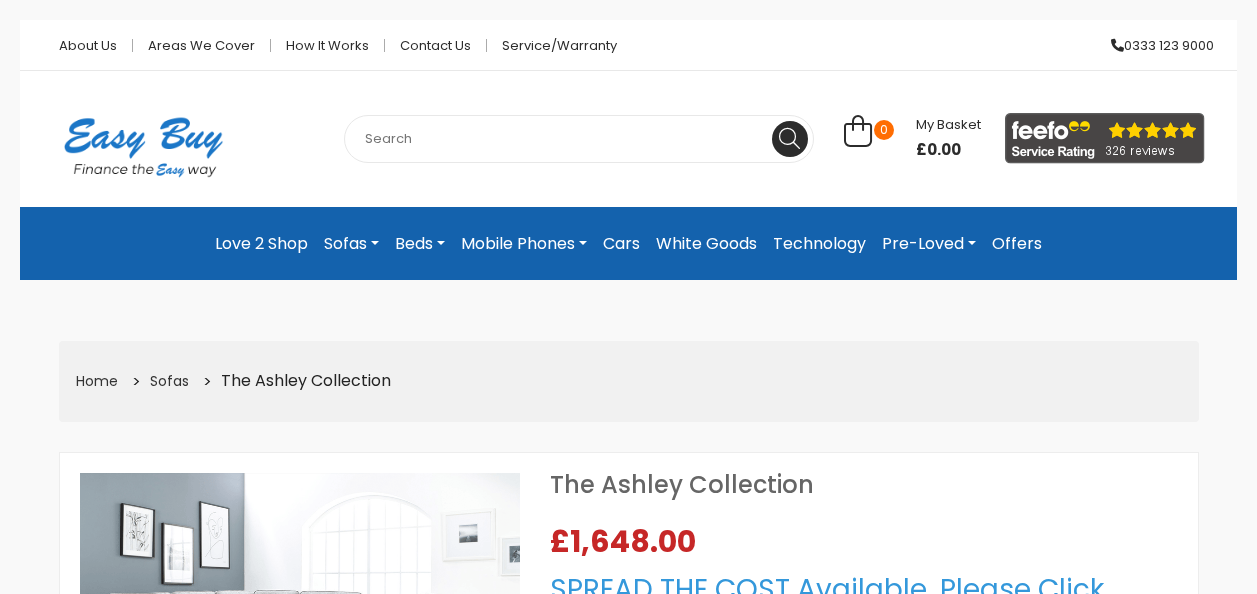 scroll, scrollTop: 0, scrollLeft: 0, axis: both 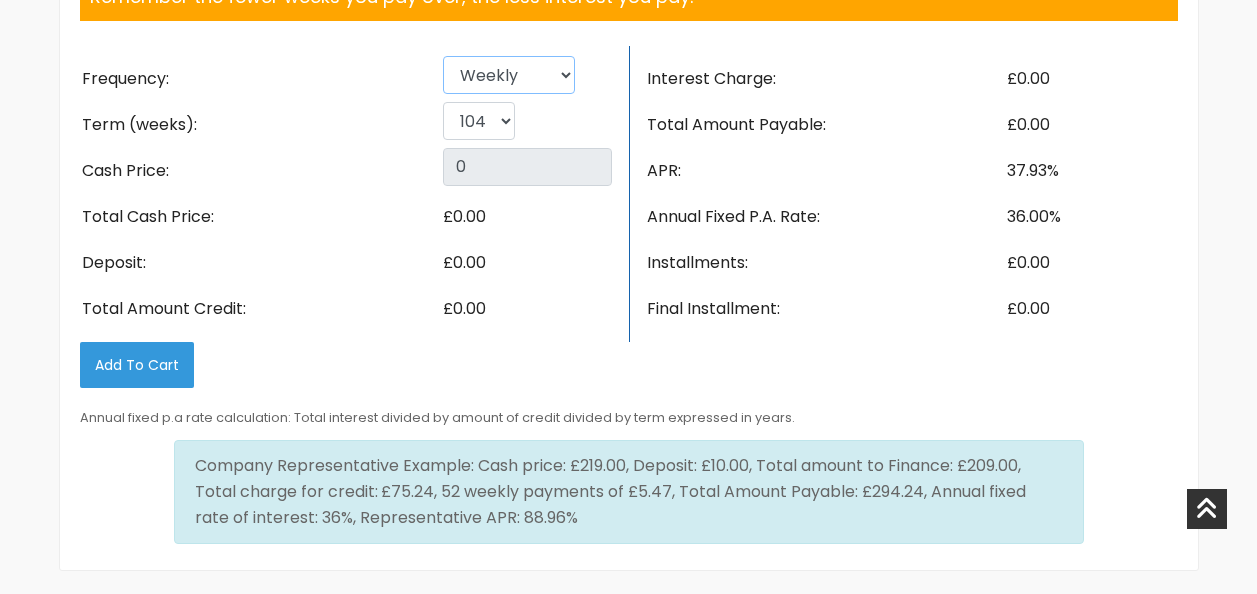click on "Weekly Fortnightly 4 weekly Monthly" at bounding box center (509, 75) 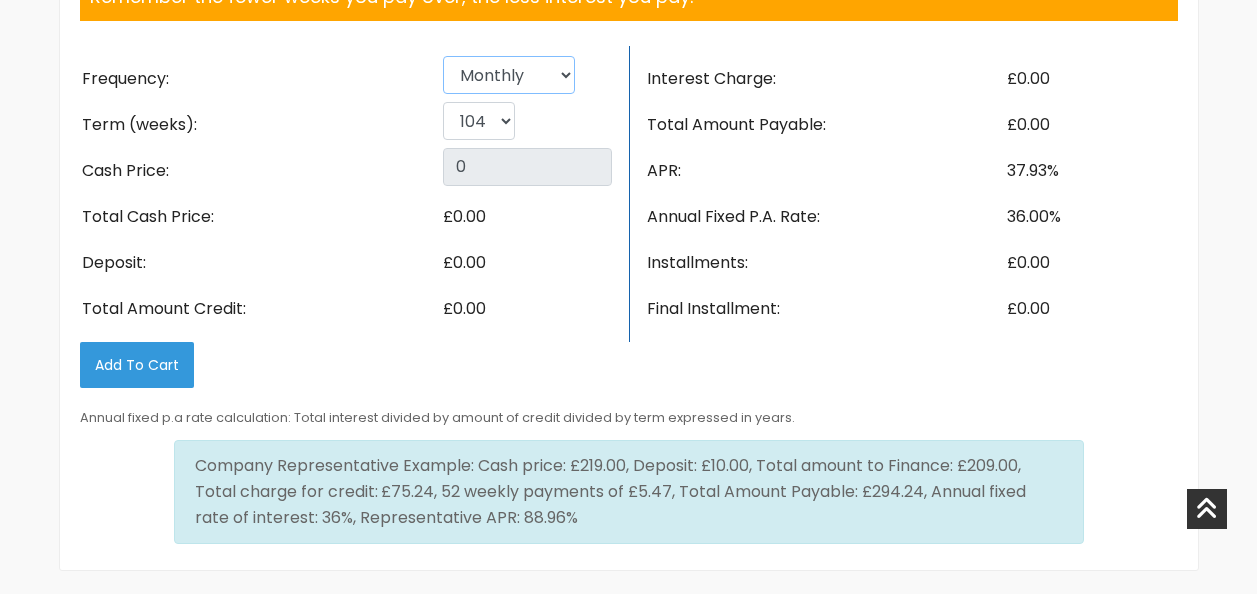 click on "Weekly Fortnightly 4 weekly Monthly" at bounding box center (509, 75) 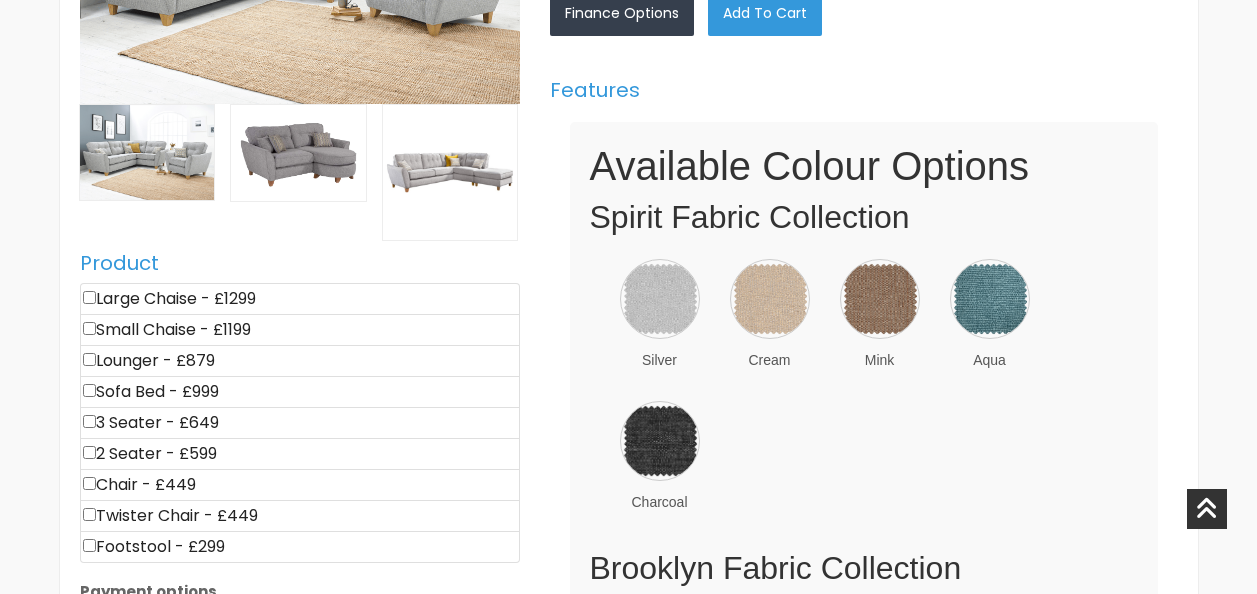 scroll, scrollTop: 689, scrollLeft: 0, axis: vertical 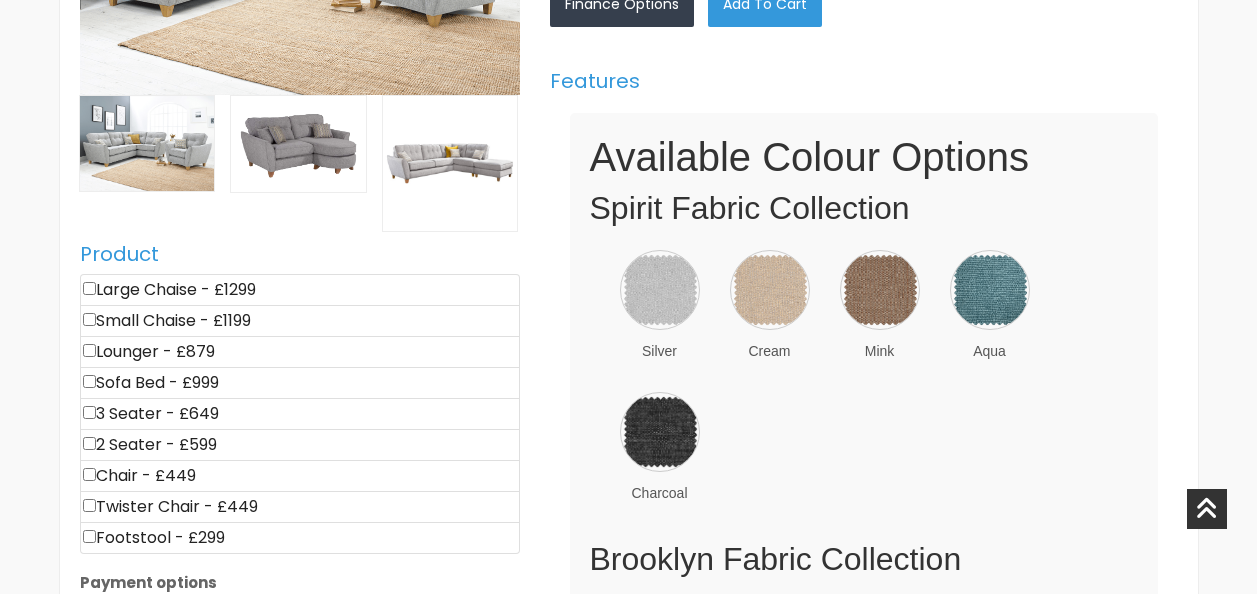 click at bounding box center (89, 288) 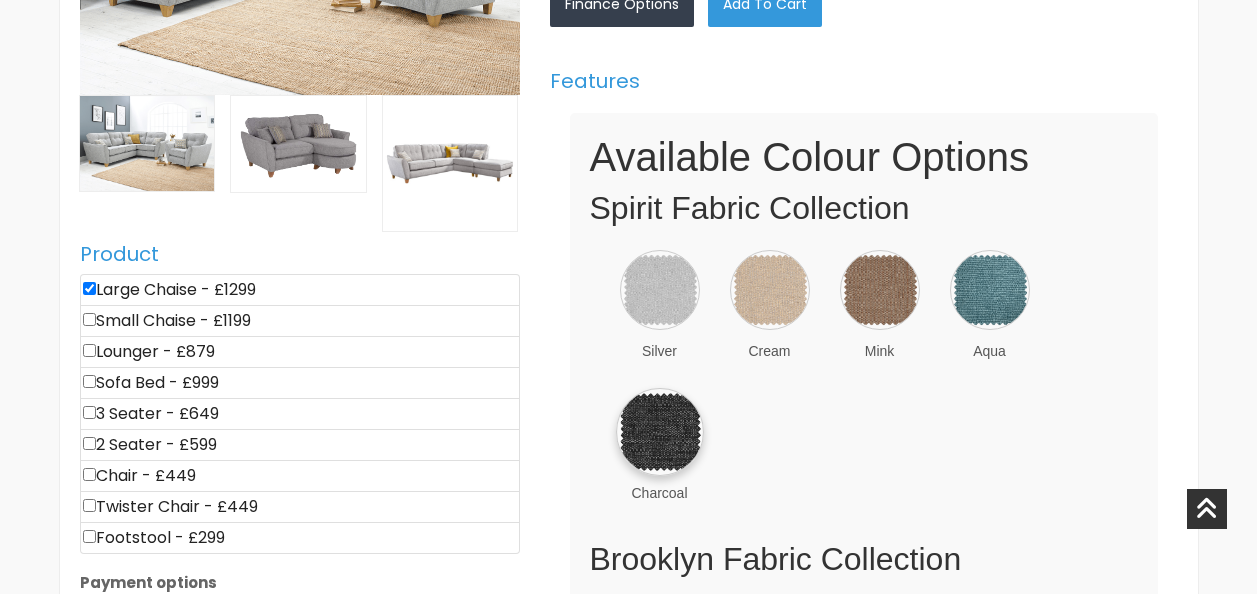 click at bounding box center [660, 290] 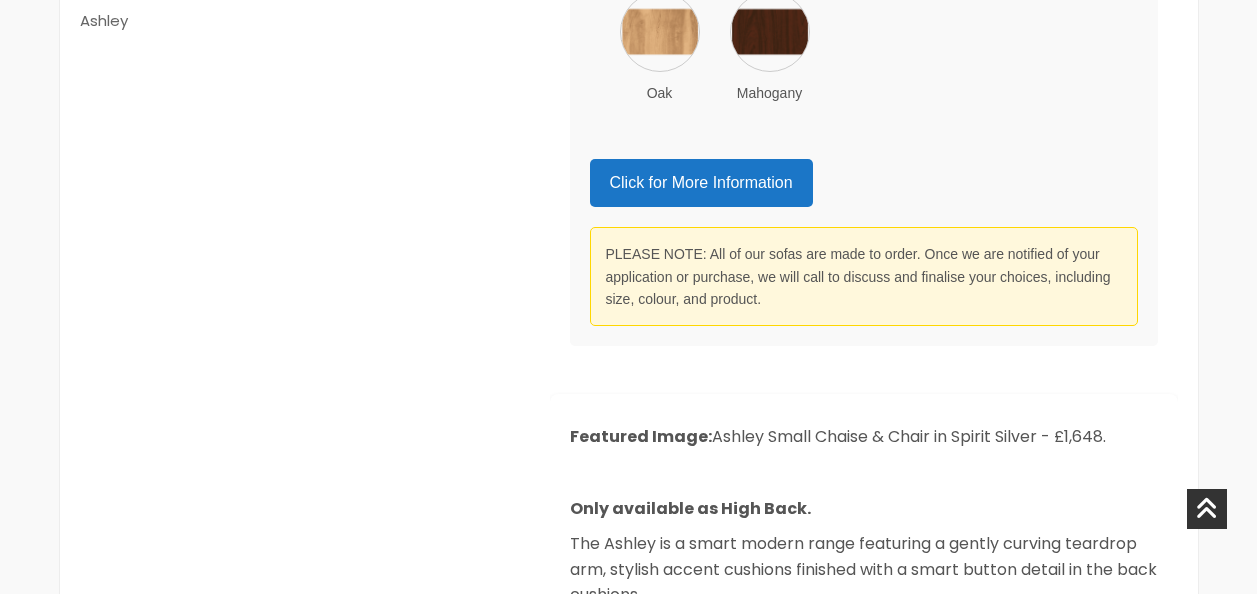 scroll, scrollTop: 1489, scrollLeft: 0, axis: vertical 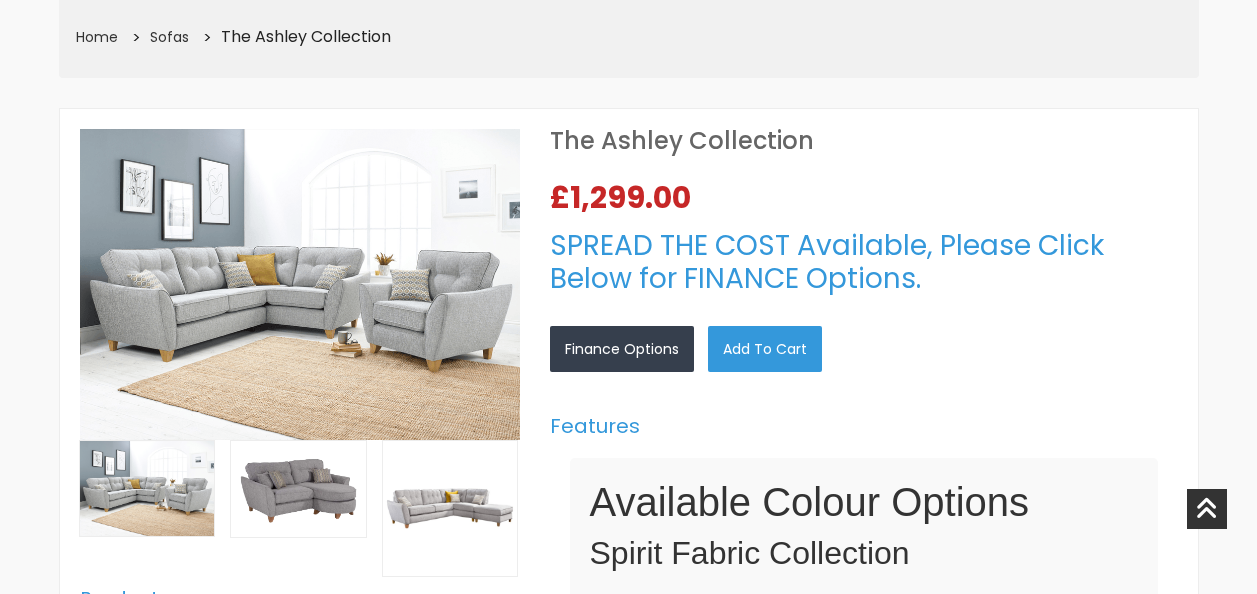 click at bounding box center (300, 284) 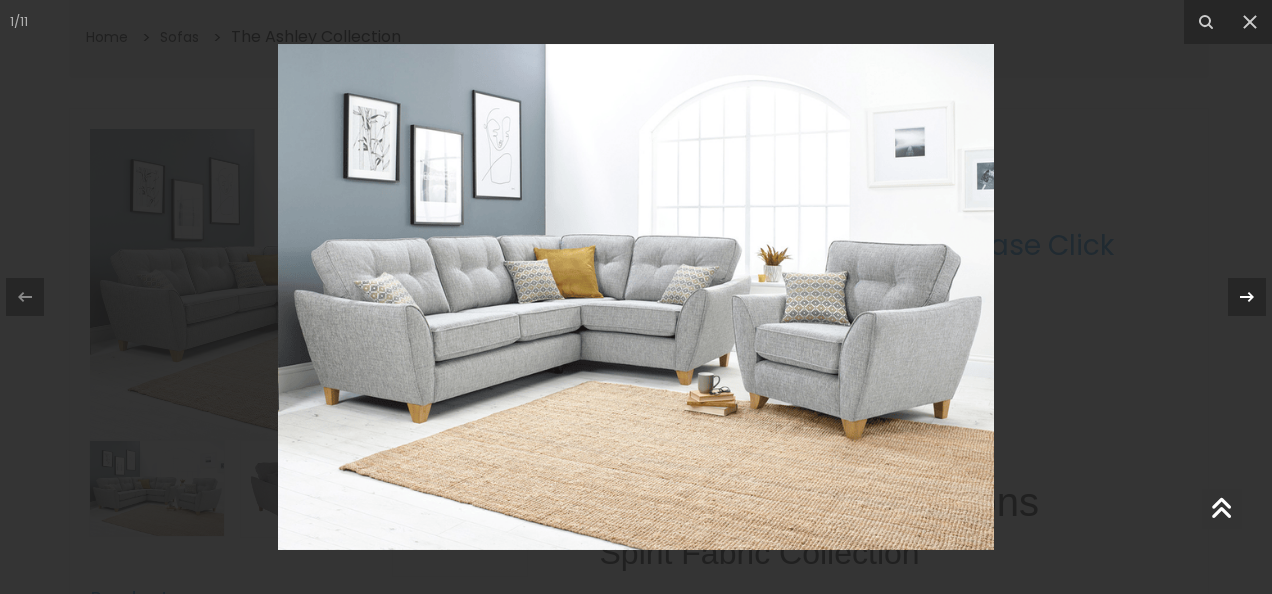 click at bounding box center (1247, 297) 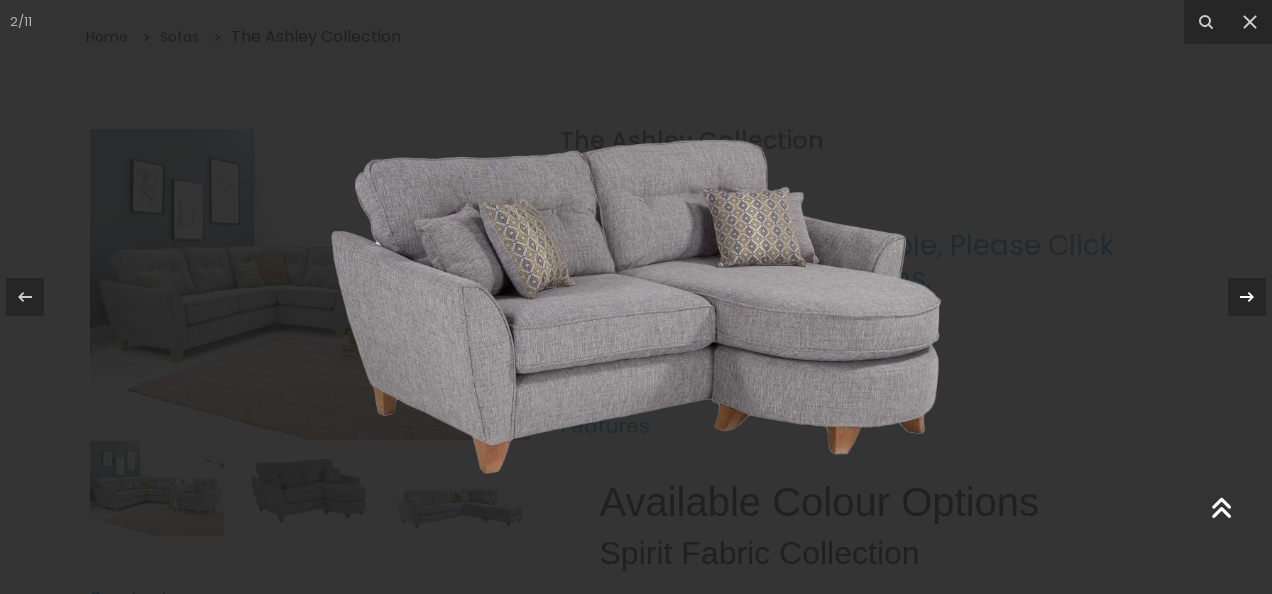 click at bounding box center [1247, 297] 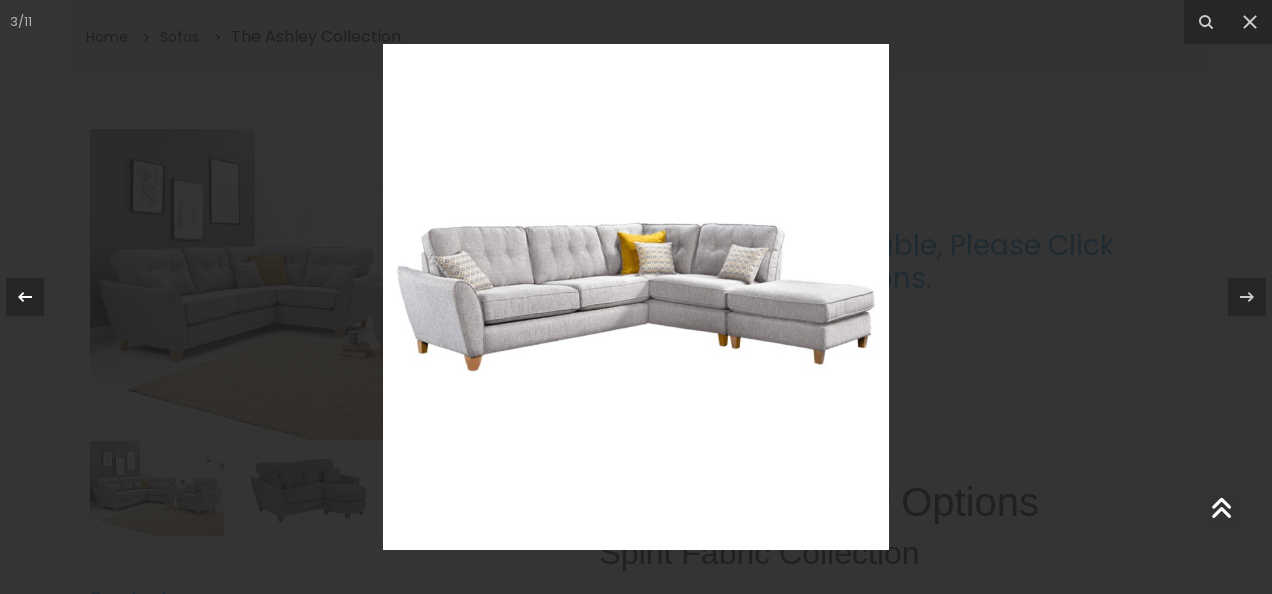 click at bounding box center [25, 297] 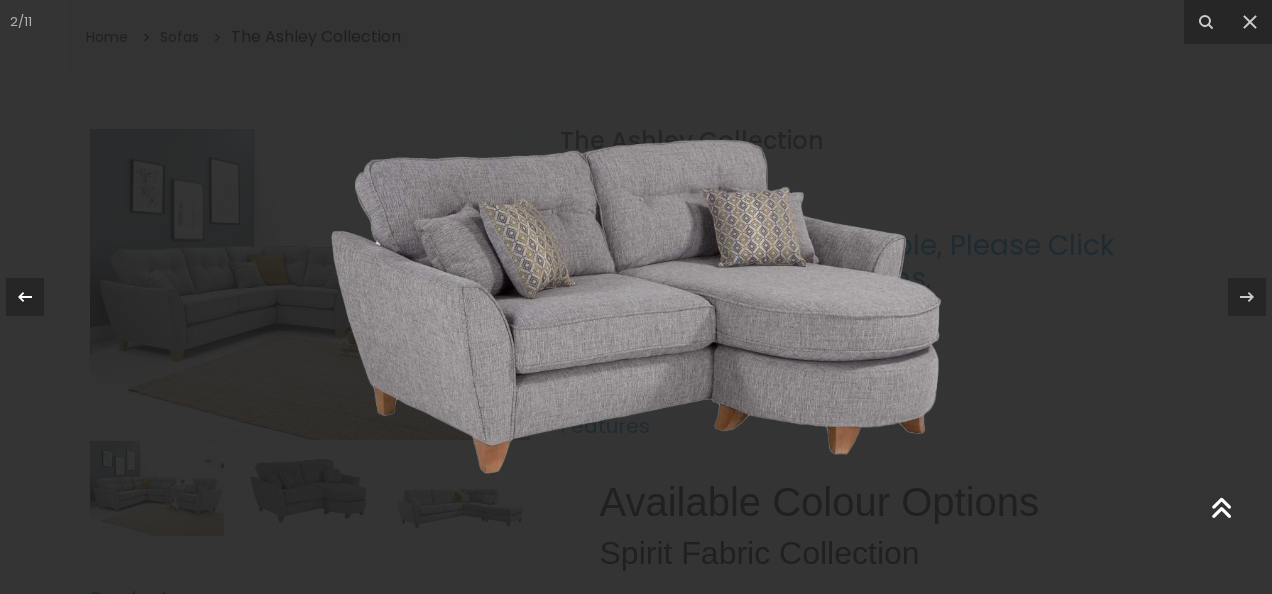 click at bounding box center (25, 297) 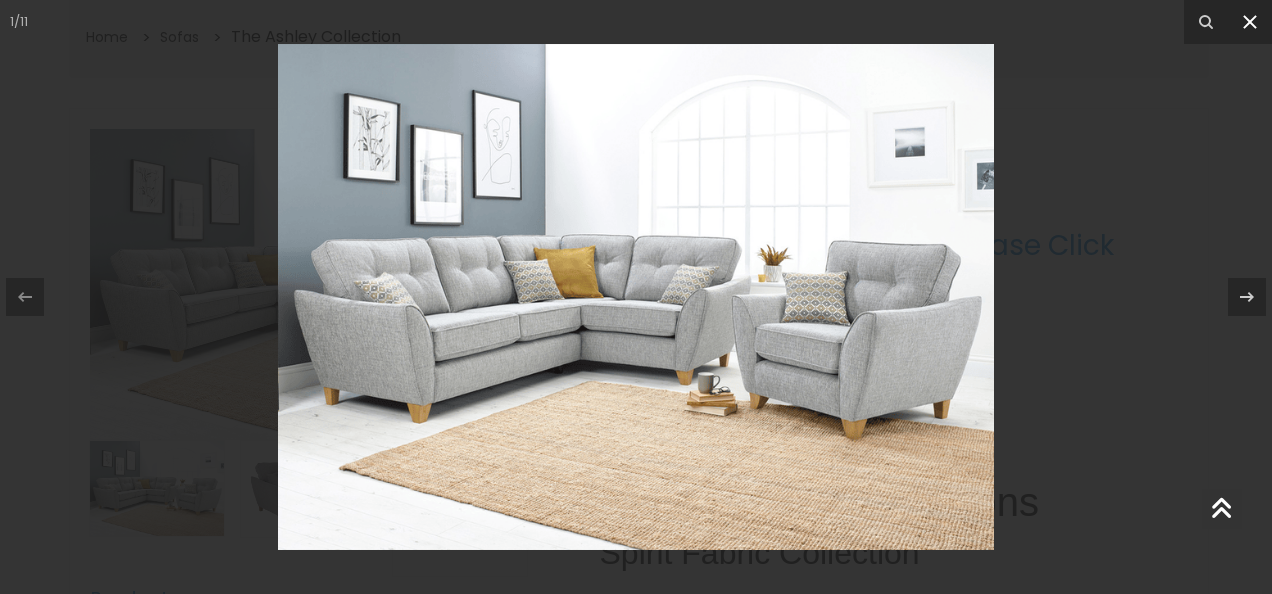 click at bounding box center (1250, 22) 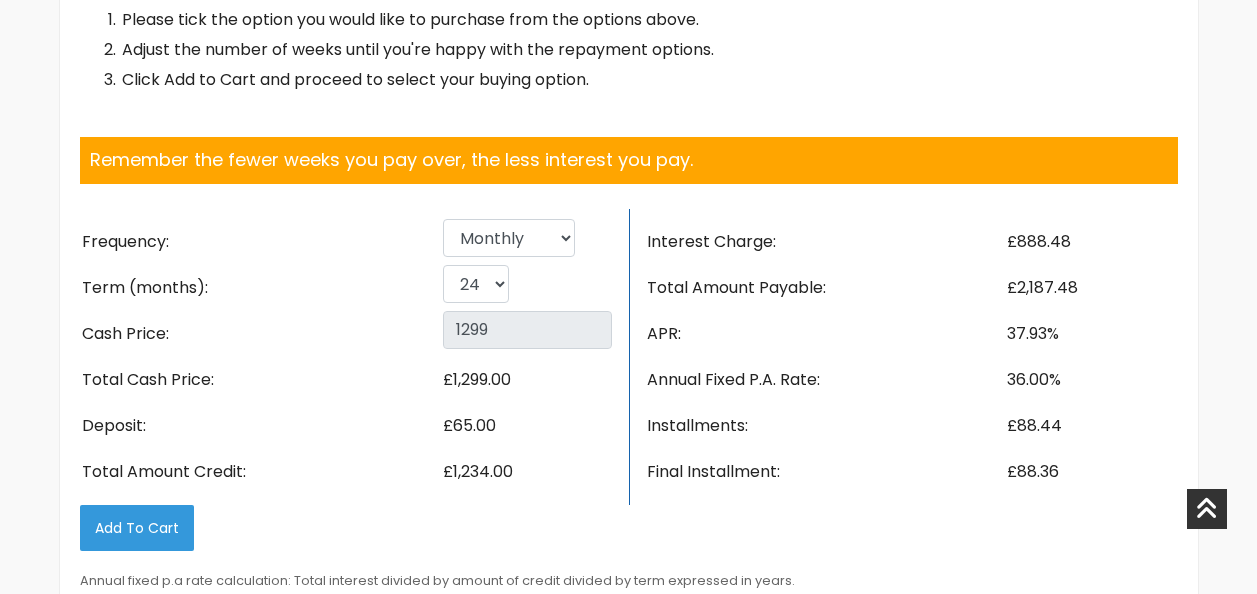 scroll, scrollTop: 3237, scrollLeft: 0, axis: vertical 